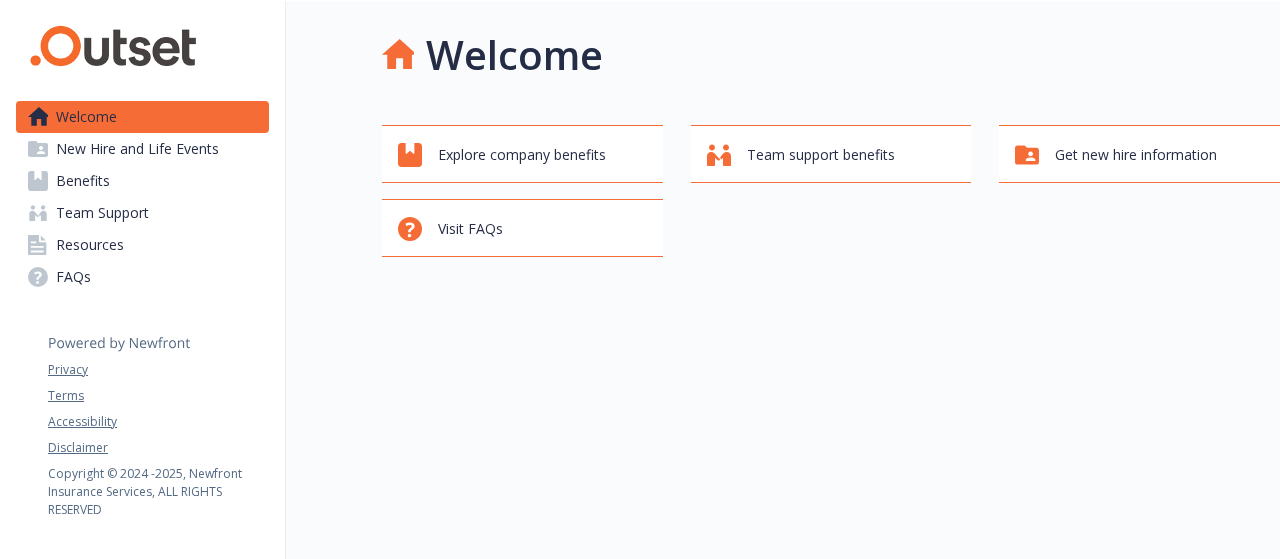 scroll, scrollTop: 0, scrollLeft: 0, axis: both 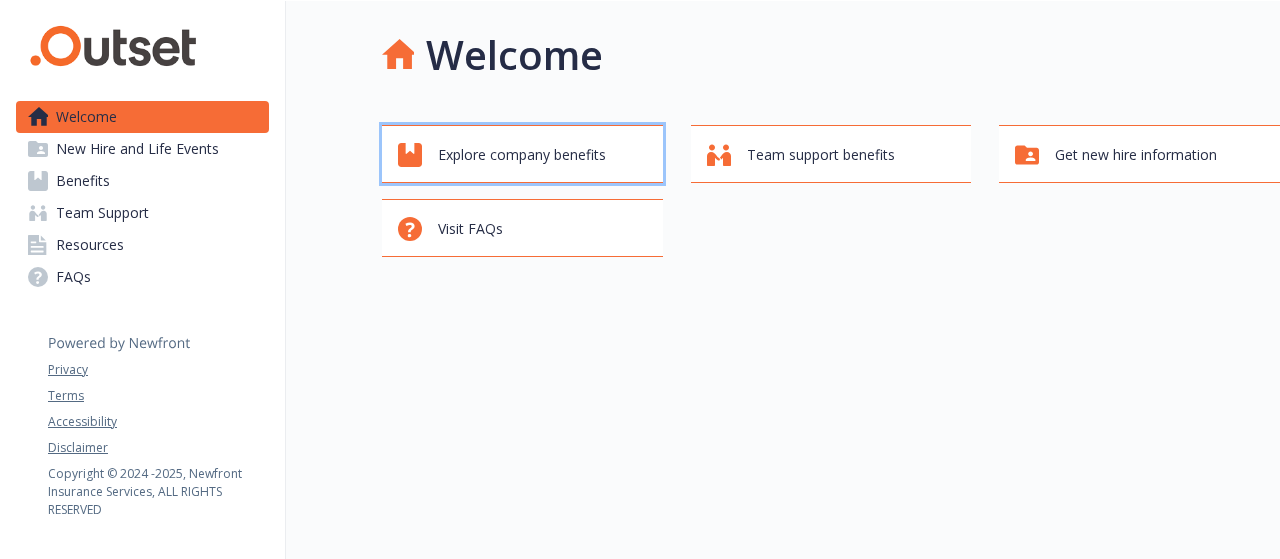click on "Explore company benefits" at bounding box center [522, 155] 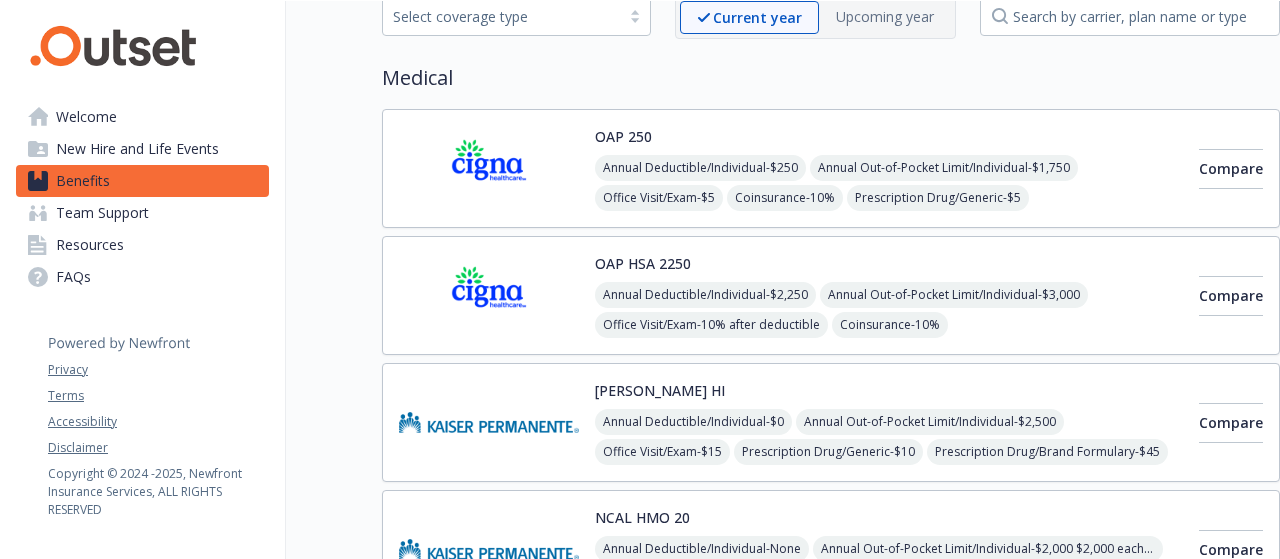 scroll, scrollTop: 104, scrollLeft: 0, axis: vertical 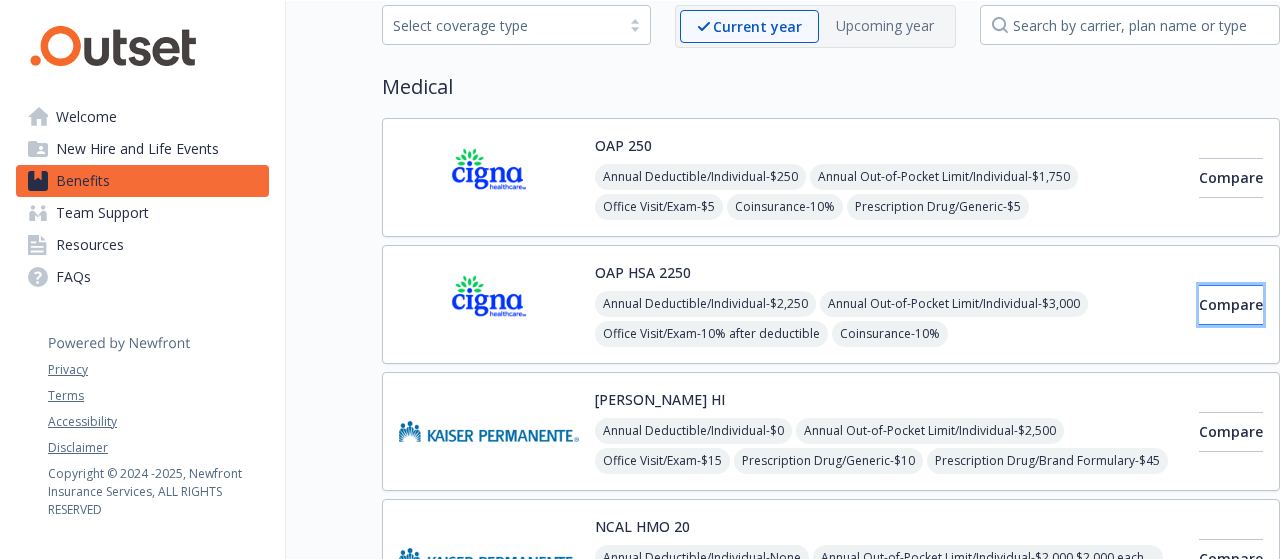 click on "Compare" at bounding box center (1231, 304) 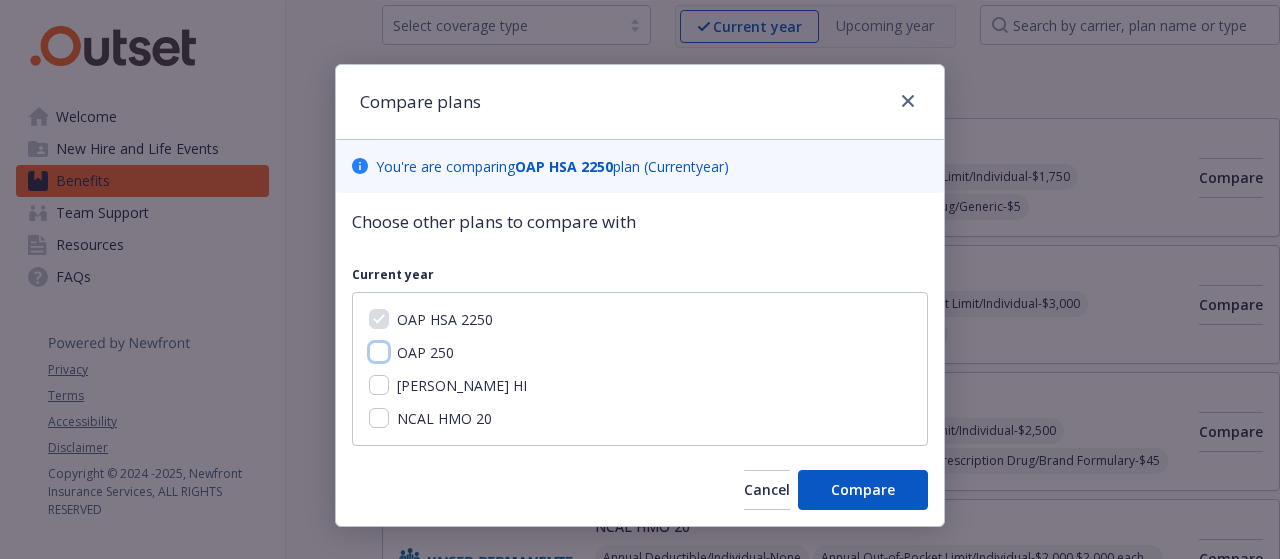 click on "OAP 250" at bounding box center (379, 352) 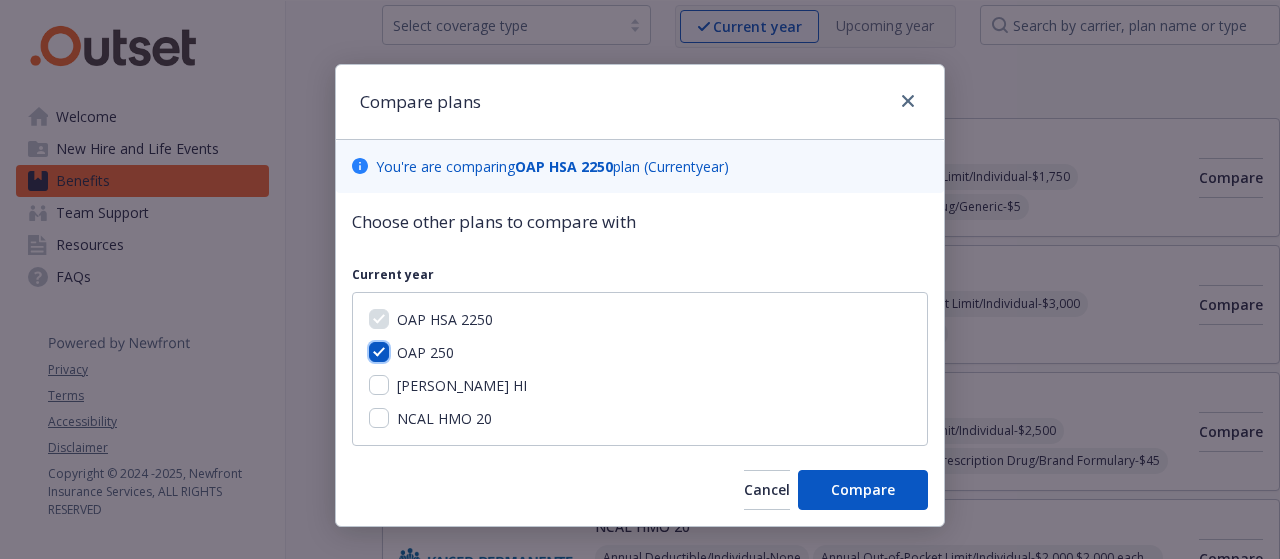 checkbox on "true" 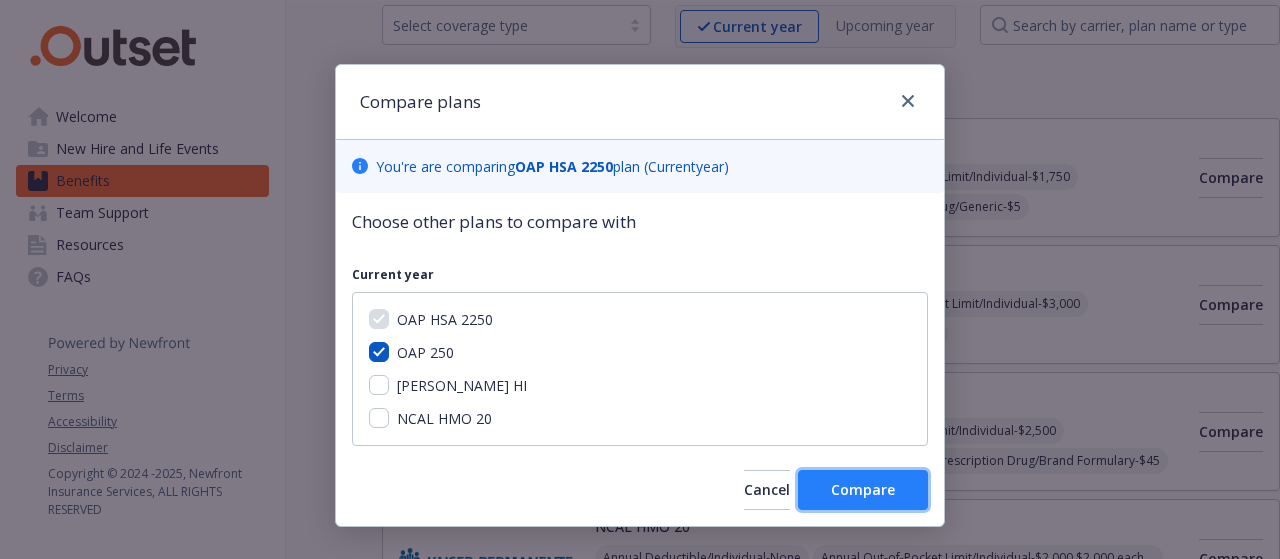 click on "Compare" at bounding box center [863, 490] 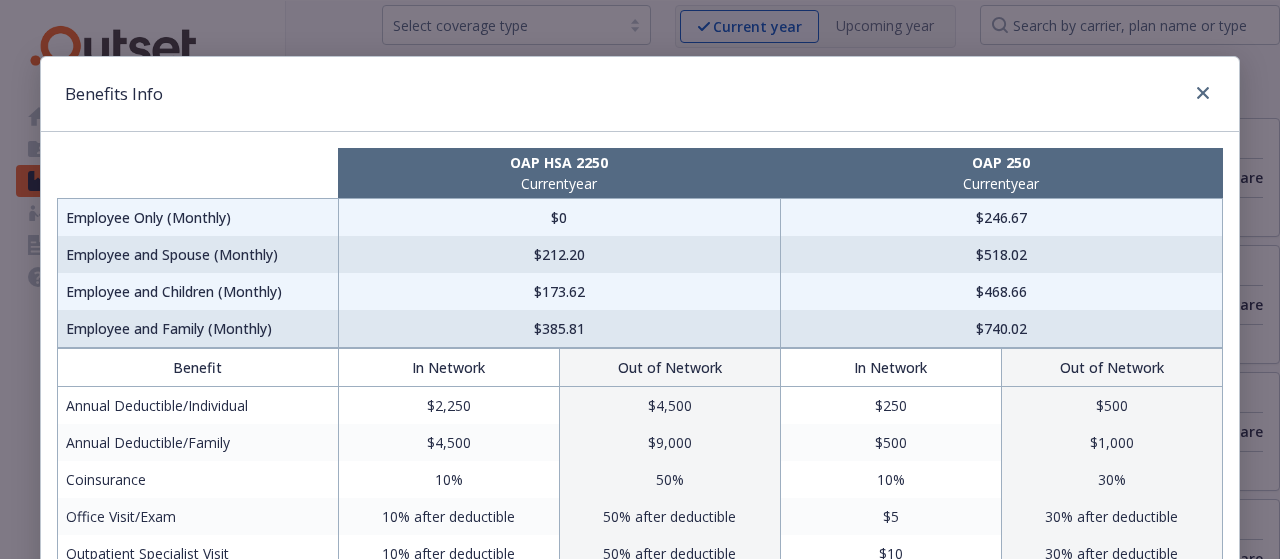 scroll, scrollTop: 0, scrollLeft: 0, axis: both 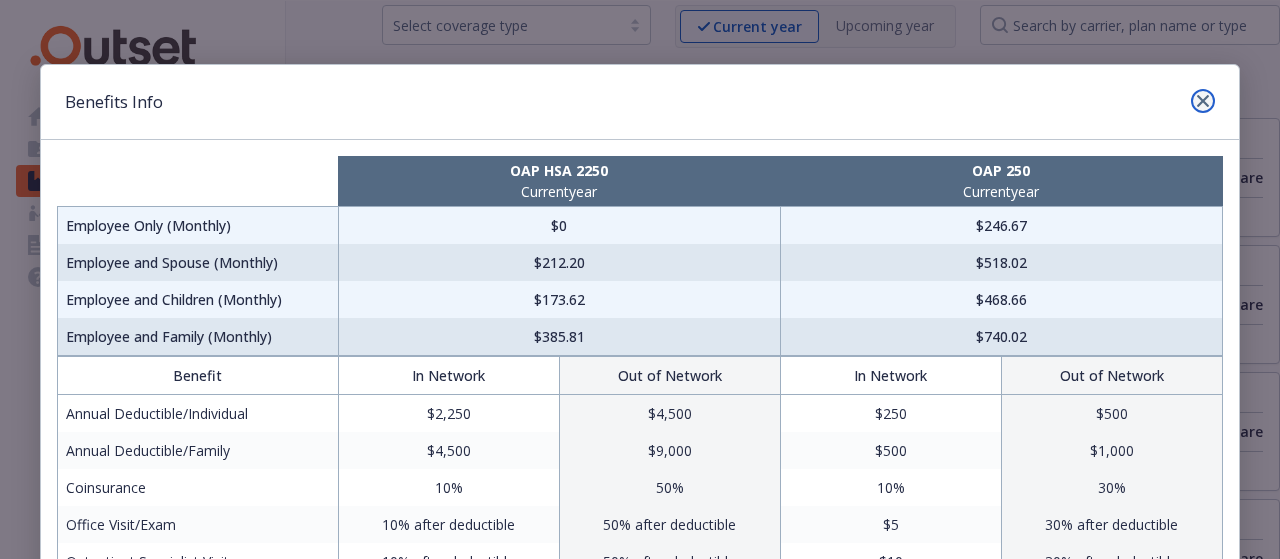 click 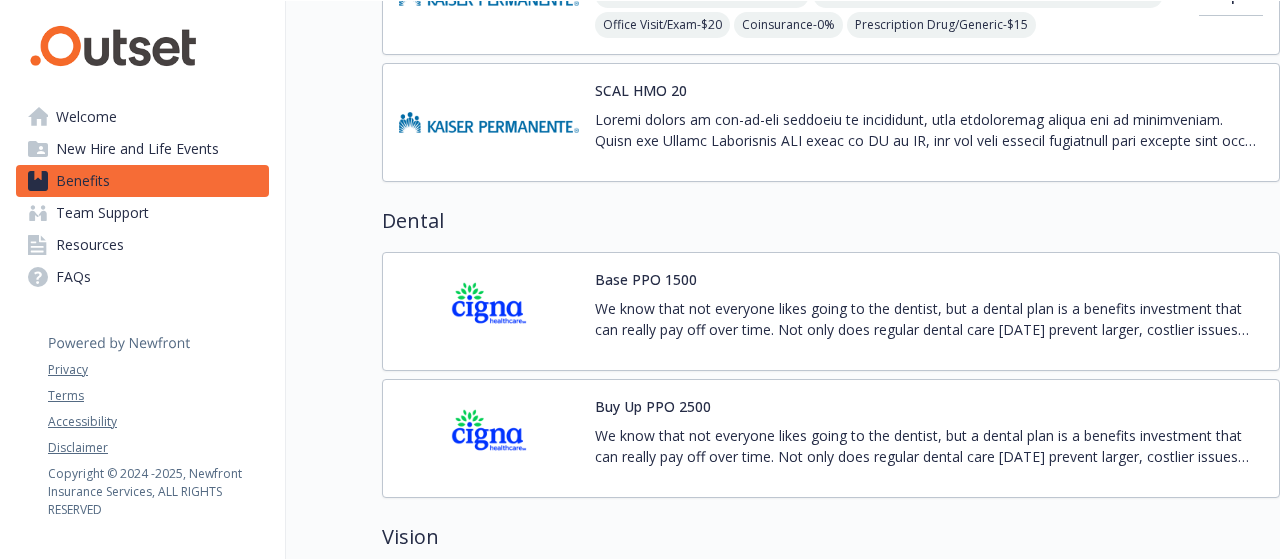 scroll, scrollTop: 665, scrollLeft: 15, axis: both 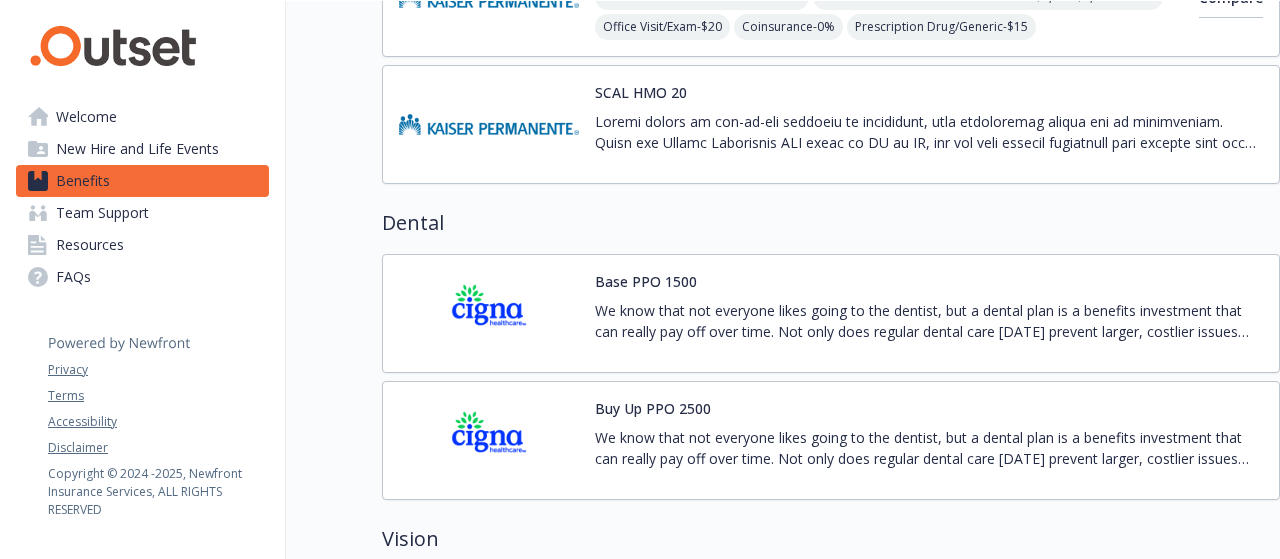 click on "We know that not everyone likes going to the dentist, but a dental plan is a benefits investment that can really pay off over time. Not only does regular dental care [DATE] prevent larger, costlier issues later, but there’s growing medical evidence that good oral health contributes to your overall health in several ways. For example according to the Mayo Clinic, studies show your oral health might contribute to various diseases and conditions, including cardiovascular disease, [MEDICAL_DATA], pregnancy and birth complications and pneumonia.
Outset offers two DPPO dental plans through Cigna which allow you the option of going to any dentist you choose. You can search for in-network dentists on the [DOMAIN_NAME] website. After you log in, click on "Dentist"." at bounding box center [929, 448] 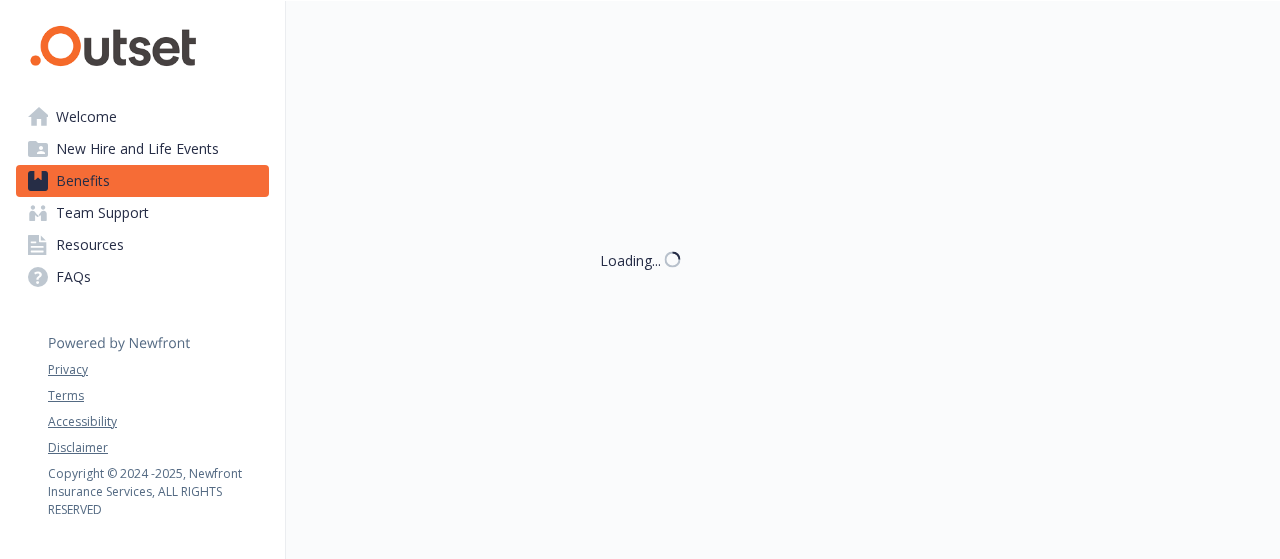 scroll, scrollTop: 665, scrollLeft: 15, axis: both 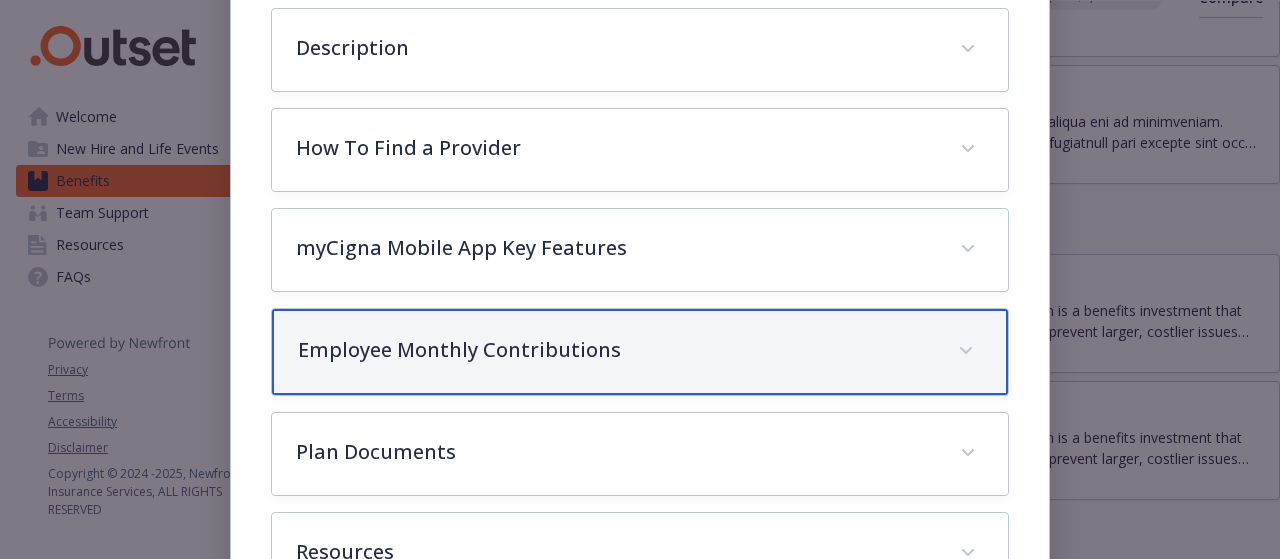 click on "Employee Monthly Contributions" at bounding box center (615, 350) 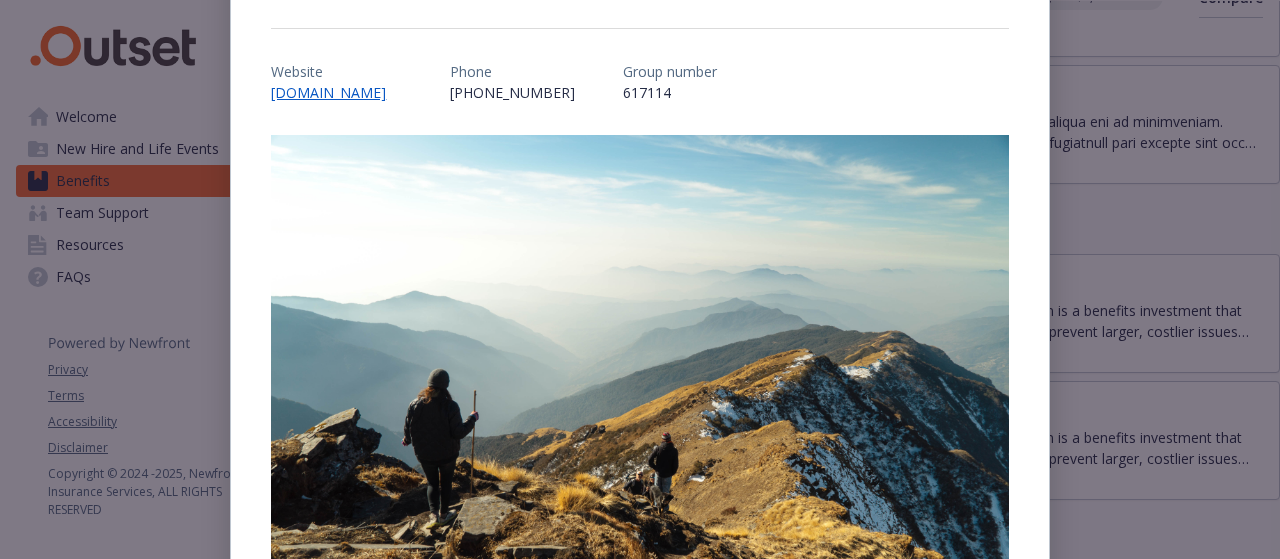 scroll, scrollTop: 0, scrollLeft: 0, axis: both 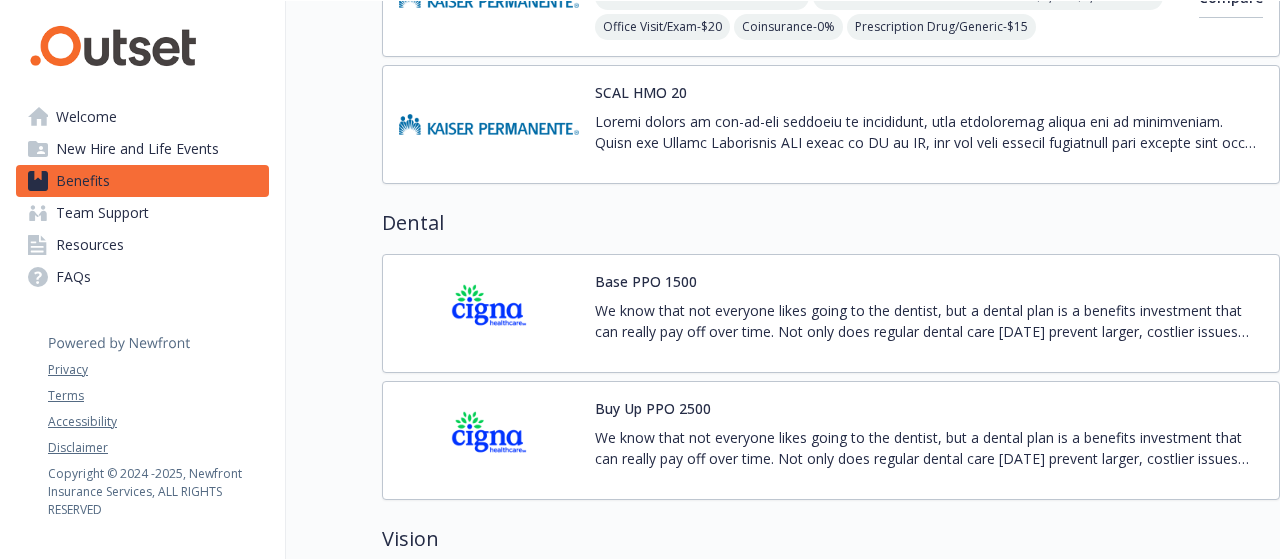 click on "Base PPO 1500 We know that not everyone likes going to the dentist, but a dental plan is a benefits investment that can really pay off over time. Not only does regular dental care [DATE] prevent larger, costlier issues later, but there’s growing medical evidence that good oral health contributes to your overall health in several ways. For example according to the Mayo Clinic, studies show your oral health might contribute to various diseases and conditions, including cardiovascular disease, [MEDICAL_DATA], pregnancy and birth complications and pneumonia.
Outset offers two DPPO dental plans through Cigna which allow you the option of going to any dentist you choose. You can search for in-network dentists on the [DOMAIN_NAME] website. After you log in, click on "Dentist"." at bounding box center (929, 313) 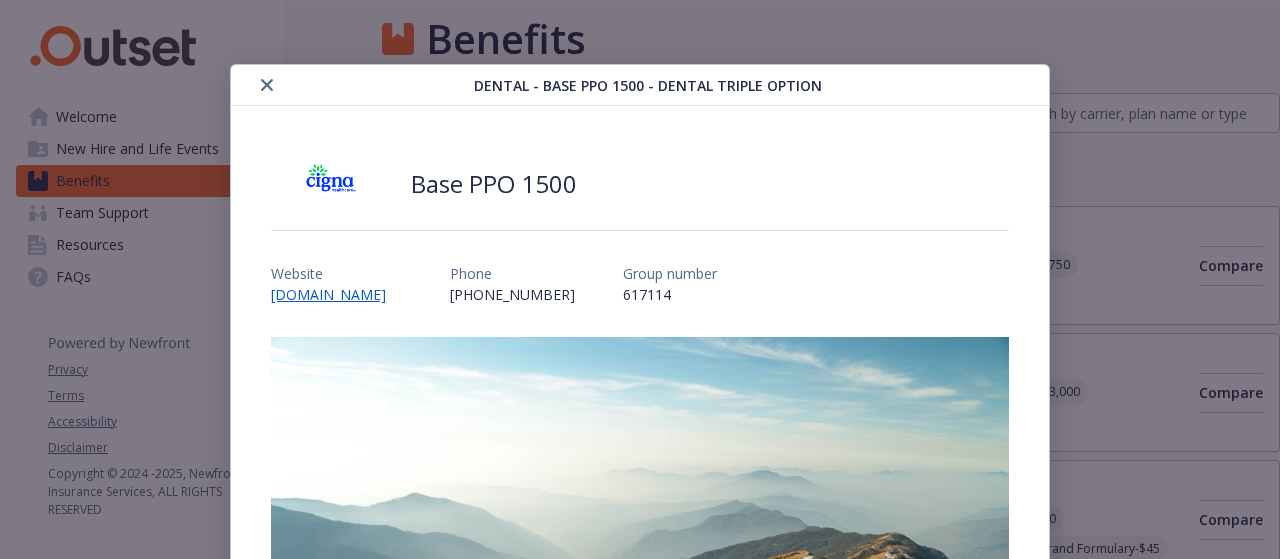 scroll, scrollTop: 665, scrollLeft: 15, axis: both 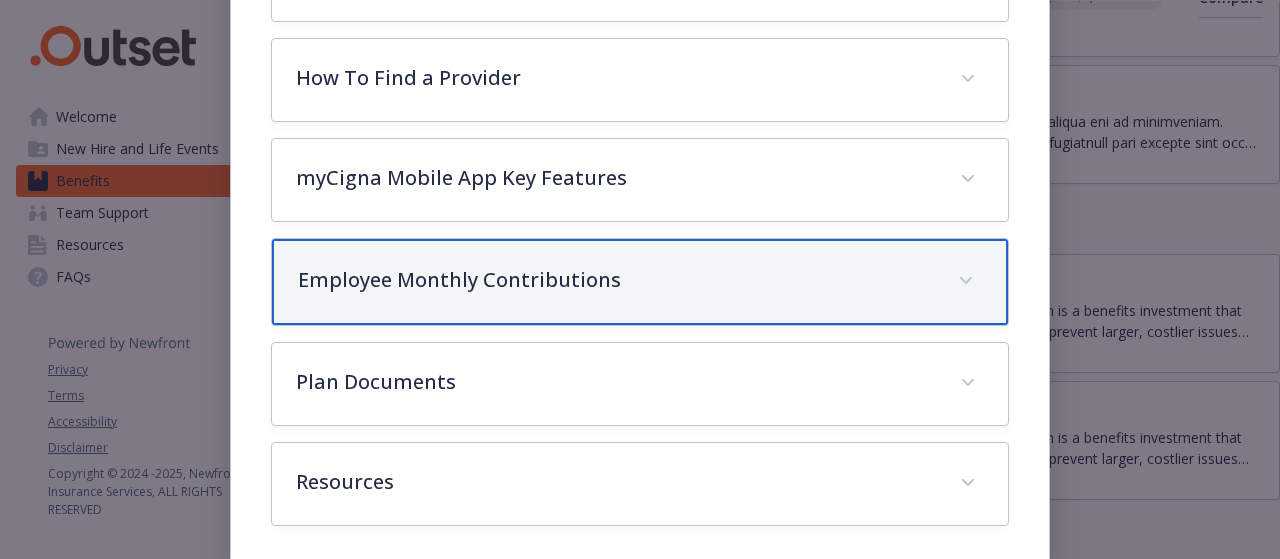 click on "Employee Monthly Contributions" at bounding box center [615, 280] 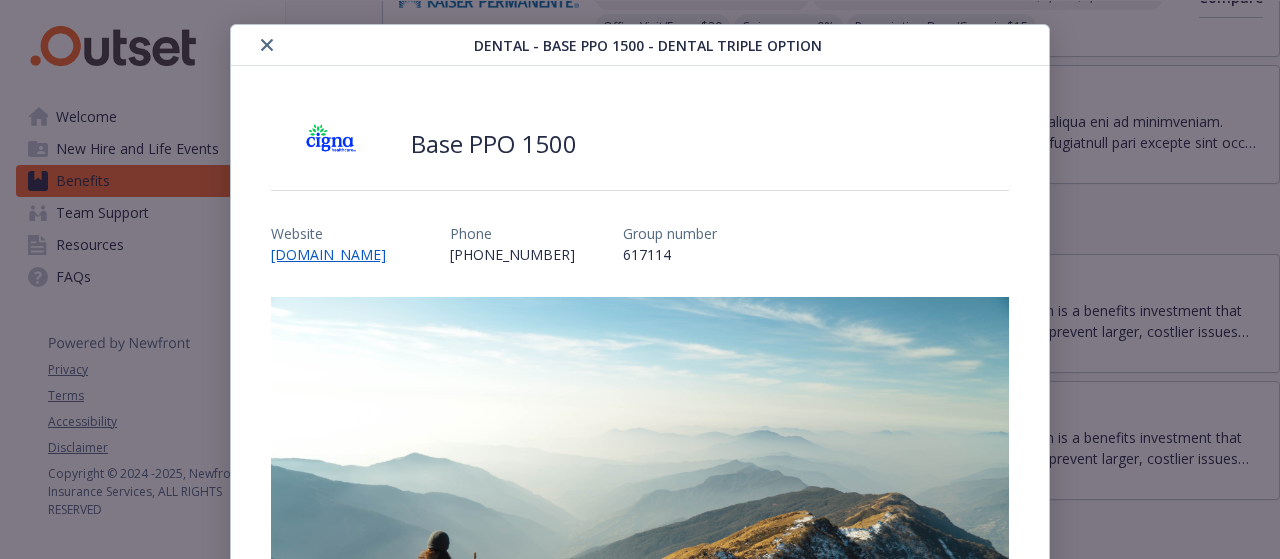 scroll, scrollTop: 0, scrollLeft: 0, axis: both 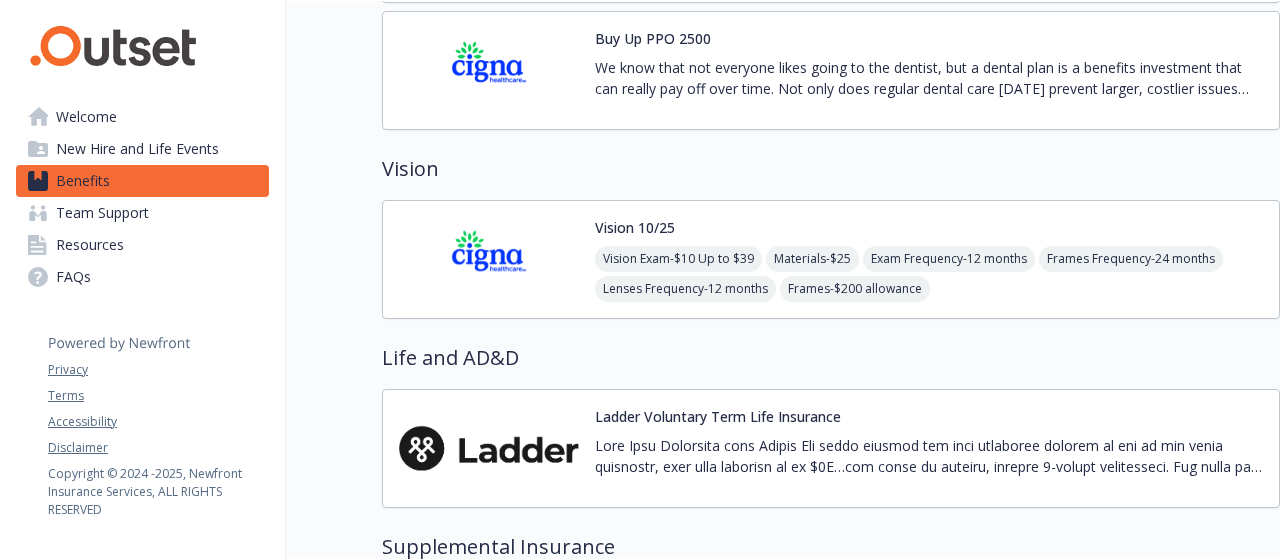 click on "Vision 10/25 Vision Exam  -  $10 Up to $39 Materials  -  $25 Exam Frequency  -  12 months Frames Frequency  -  24 months Lenses Frequency  -  12 months Frames  -  $200 allowance" at bounding box center (831, 259) 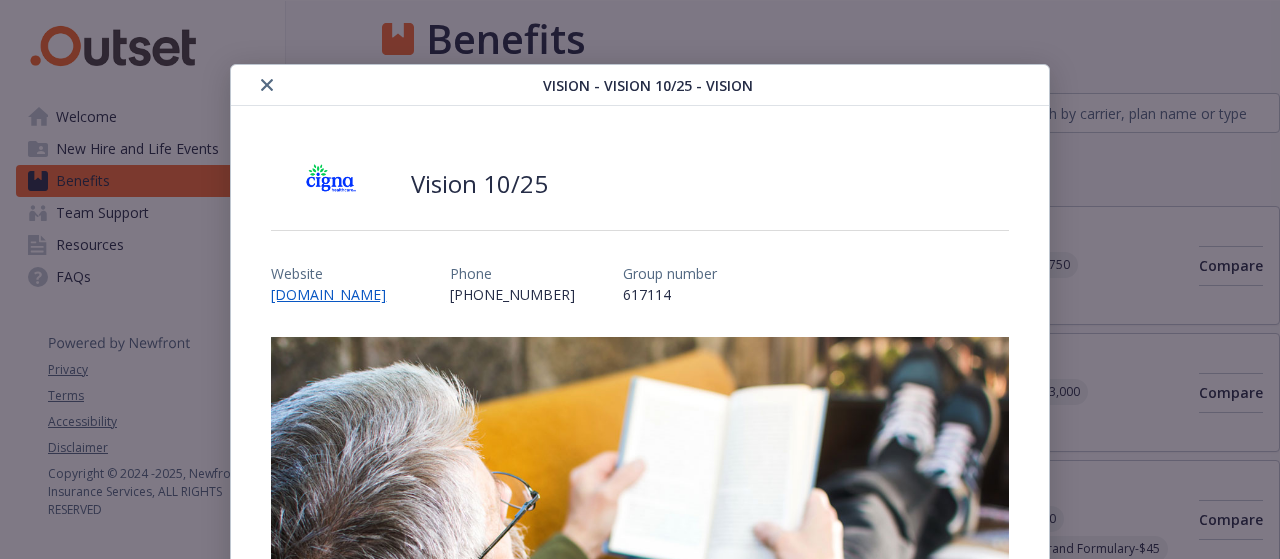scroll, scrollTop: 1035, scrollLeft: 15, axis: both 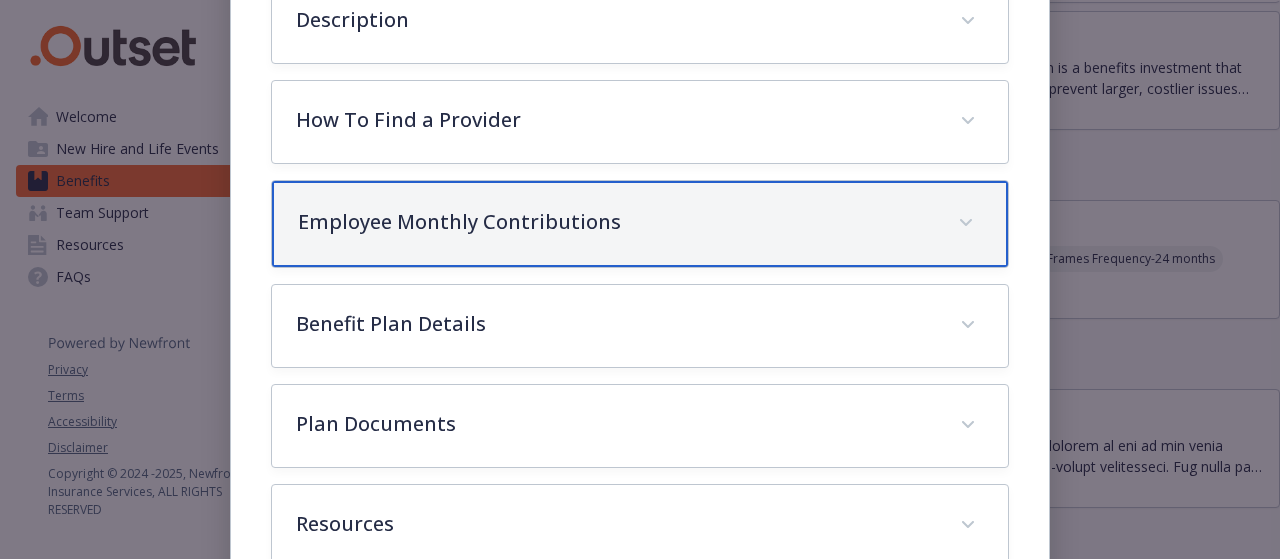 click on "Employee Monthly Contributions" at bounding box center (639, 224) 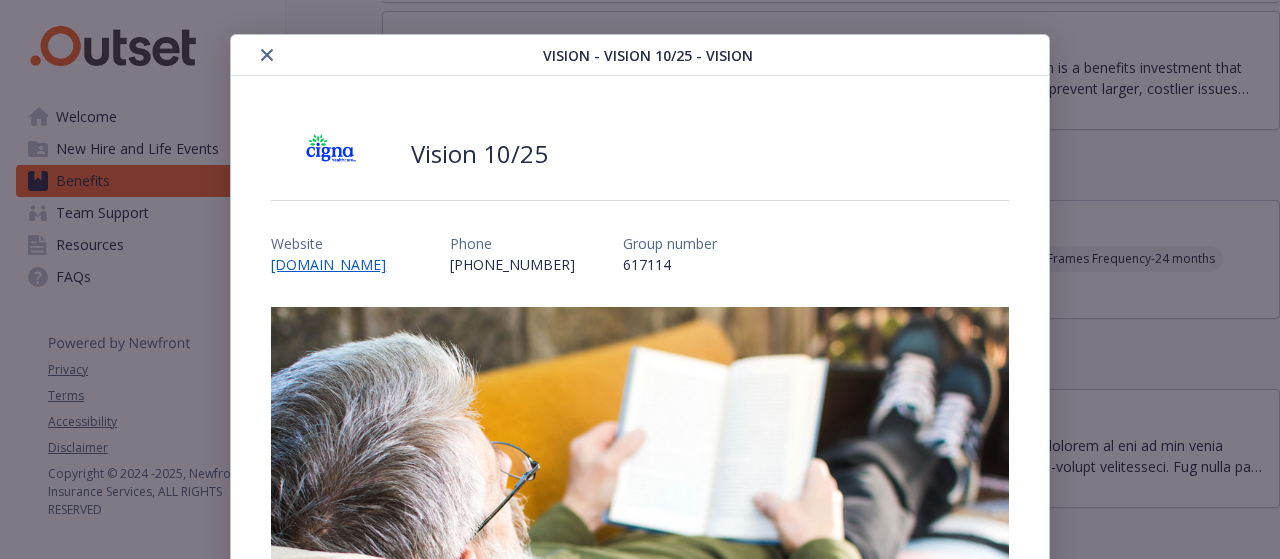 scroll, scrollTop: 0, scrollLeft: 0, axis: both 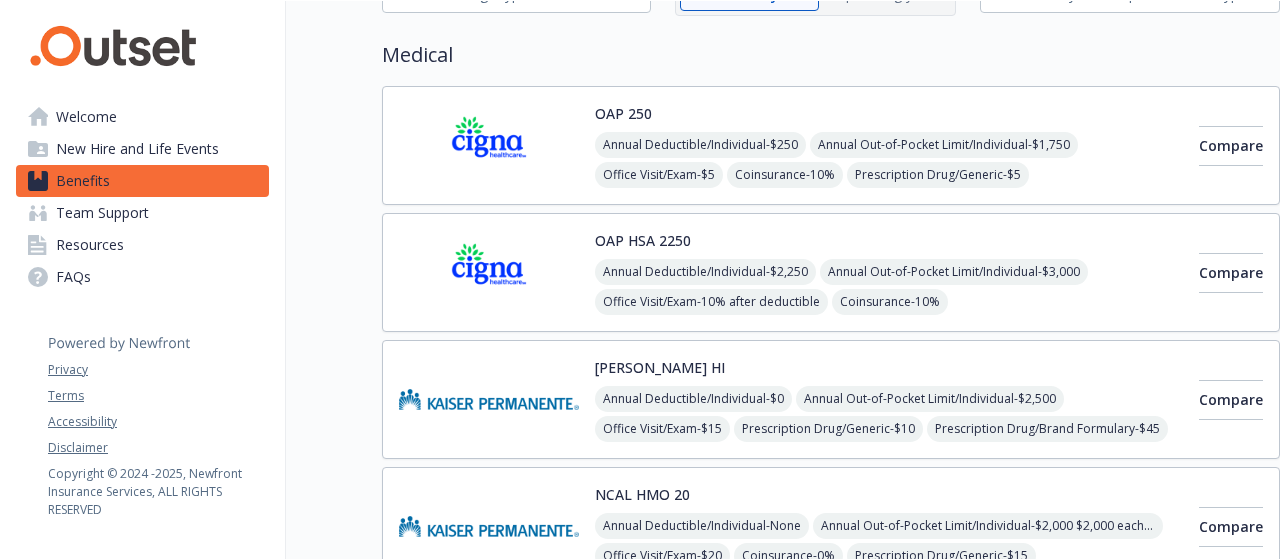 click on "[PERSON_NAME] HI Annual Deductible/Individual  -  $0 Annual Out-of-Pocket Limit/Individual  -  $2,500 Office Visit/Exam  -  $15 Prescription Drug/Generic  -  $10 Prescription Drug/Brand Formulary  -  $45 Prescription Drug/Brand Non-Formulary  -  $45 Prescription Drug/Specialty  -  $200" at bounding box center [889, 399] 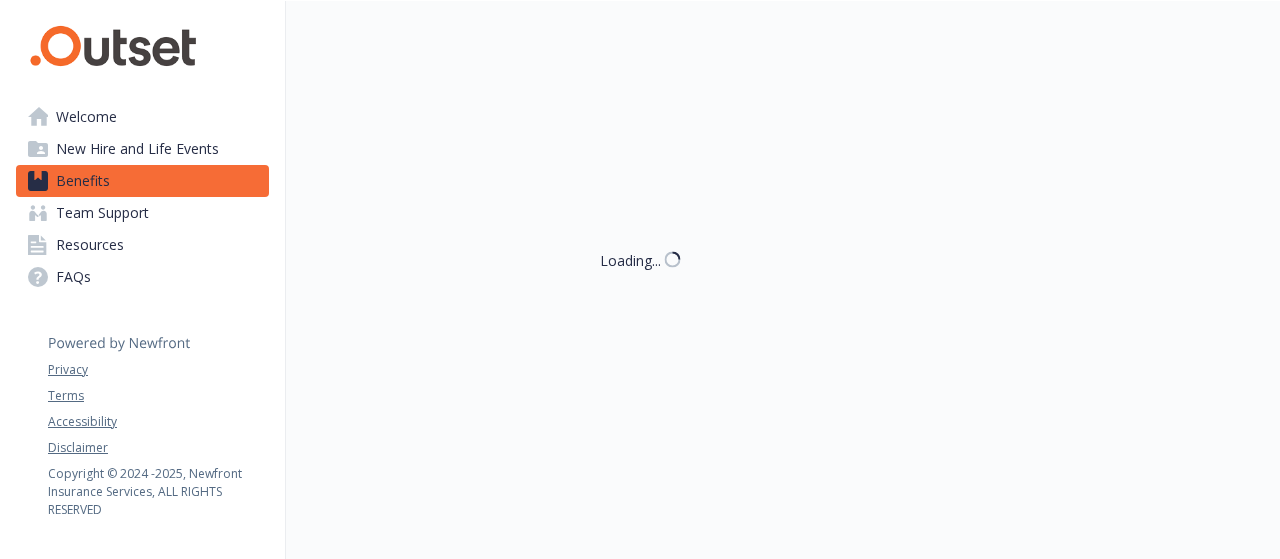 scroll, scrollTop: 136, scrollLeft: 15, axis: both 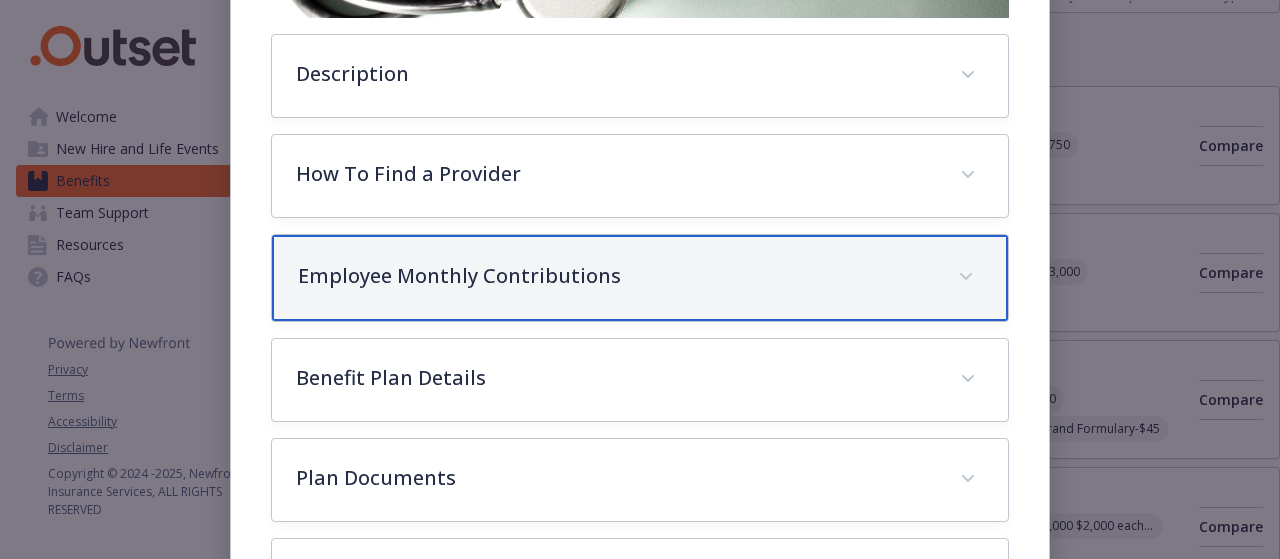 click on "Employee Monthly Contributions" at bounding box center (615, 276) 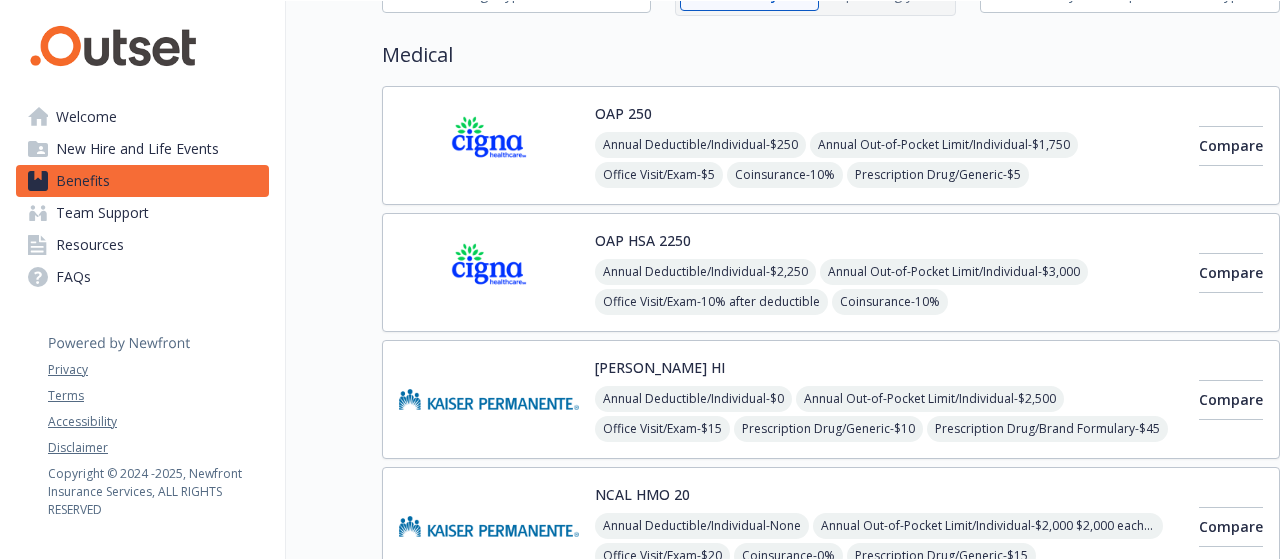 scroll, scrollTop: 354, scrollLeft: 15, axis: both 